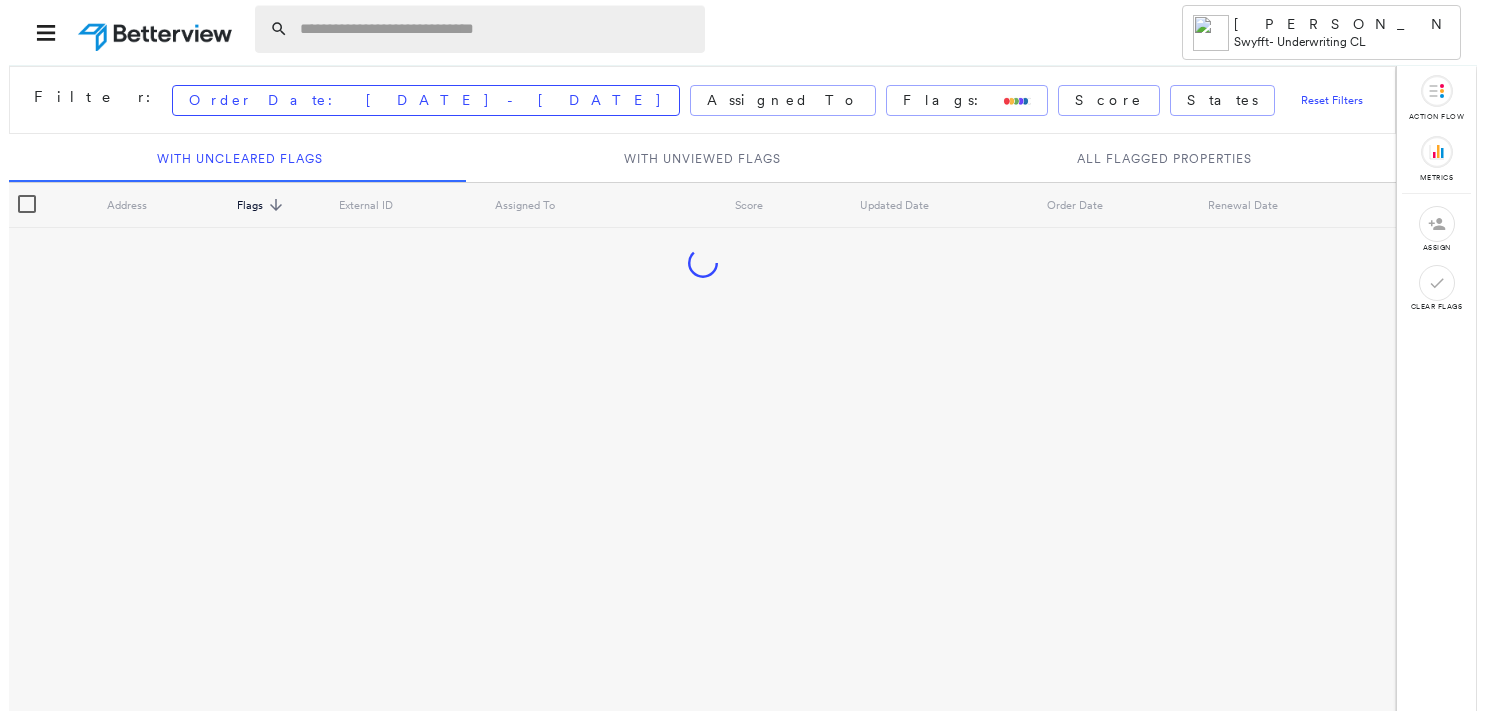 scroll, scrollTop: 0, scrollLeft: 0, axis: both 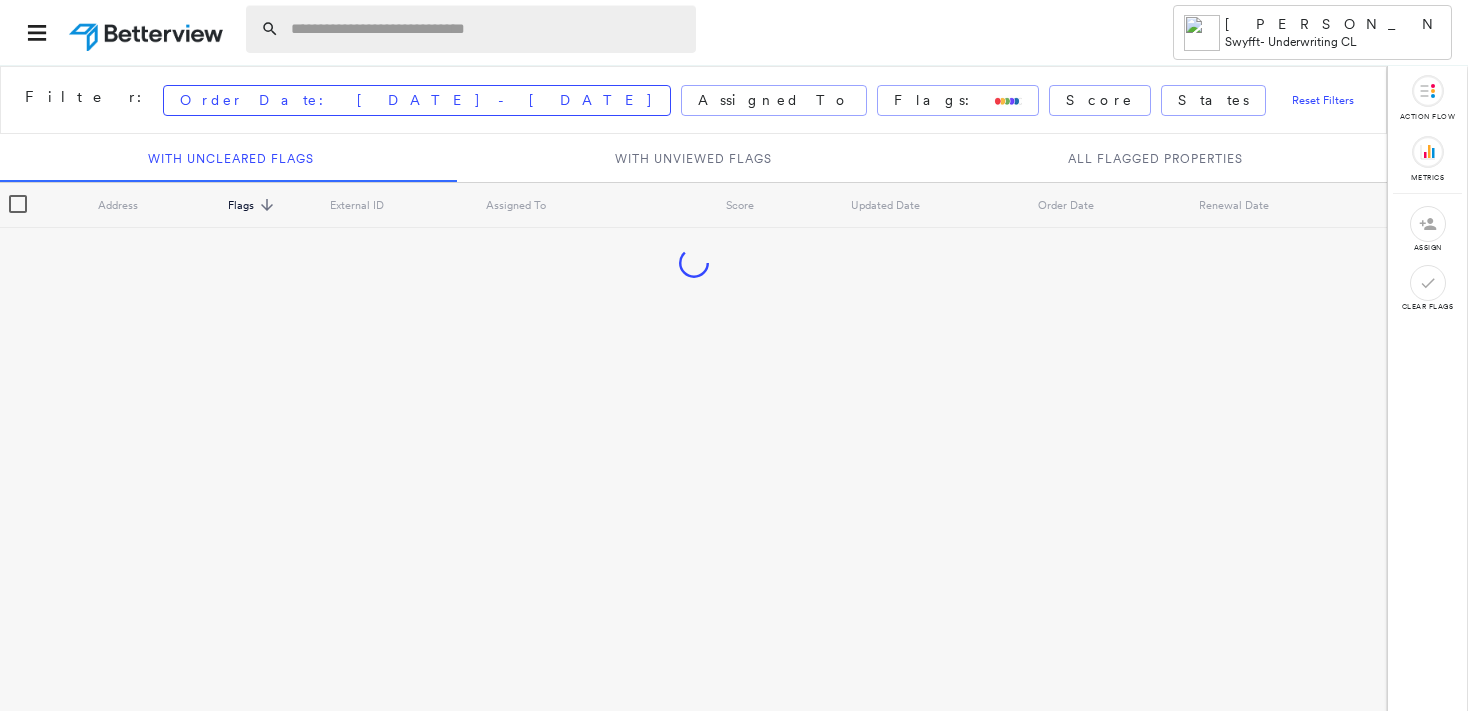 click at bounding box center (487, 29) 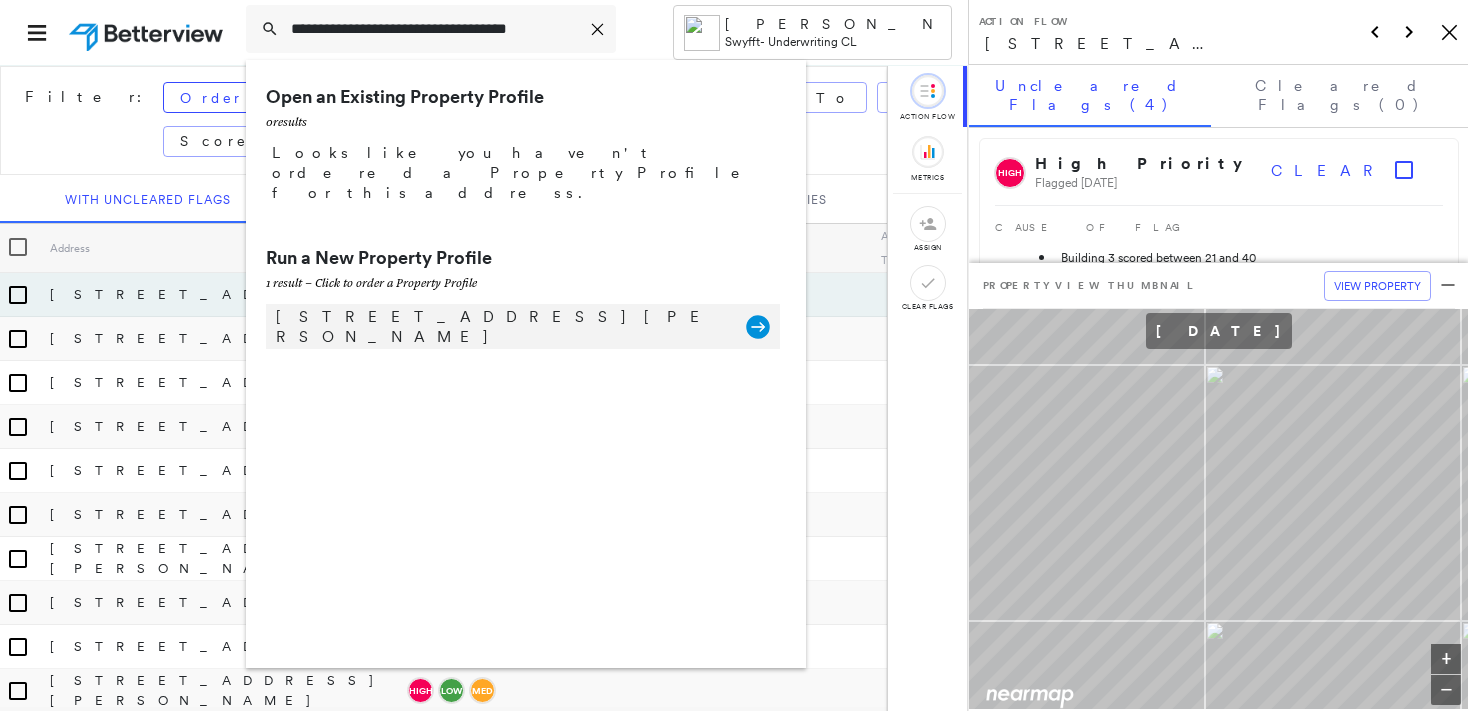 type on "**********" 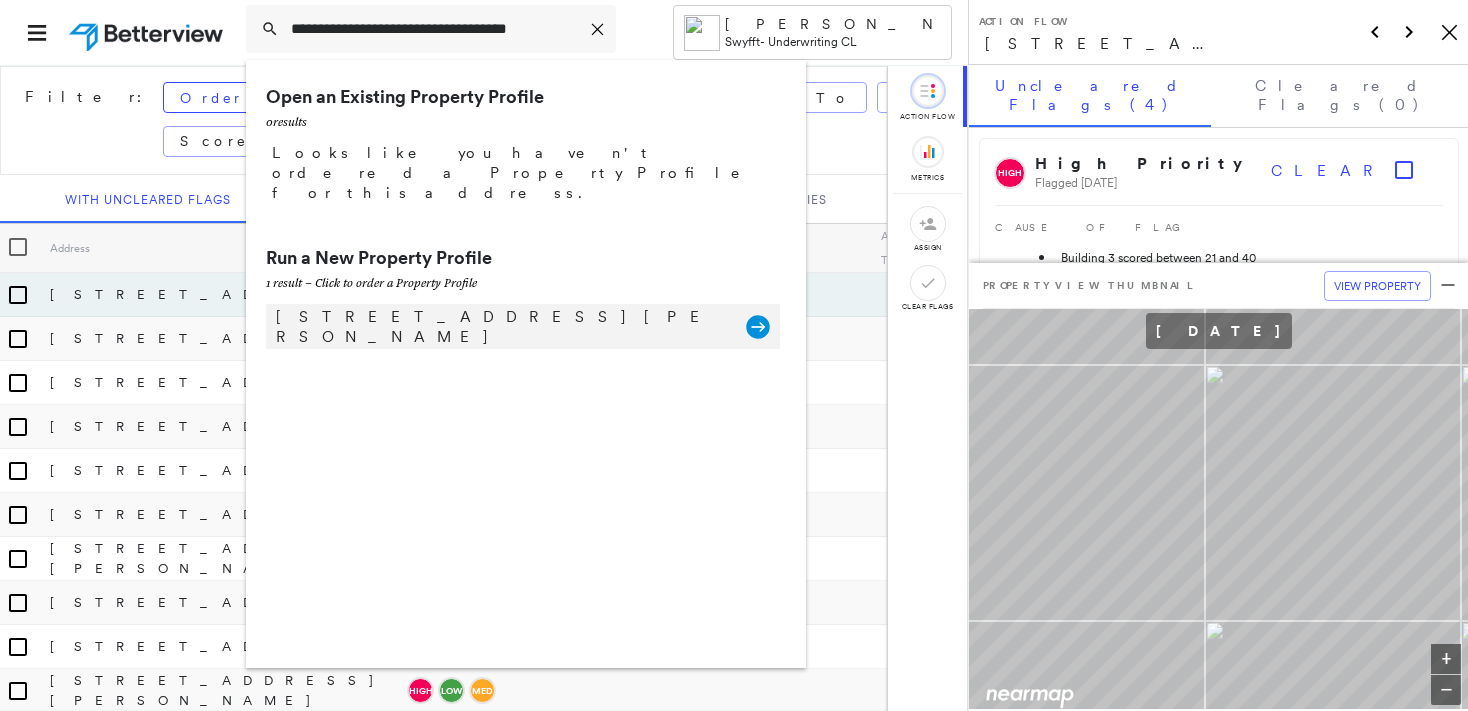 click on "[STREET_ADDRESS][PERSON_NAME]" at bounding box center [501, 327] 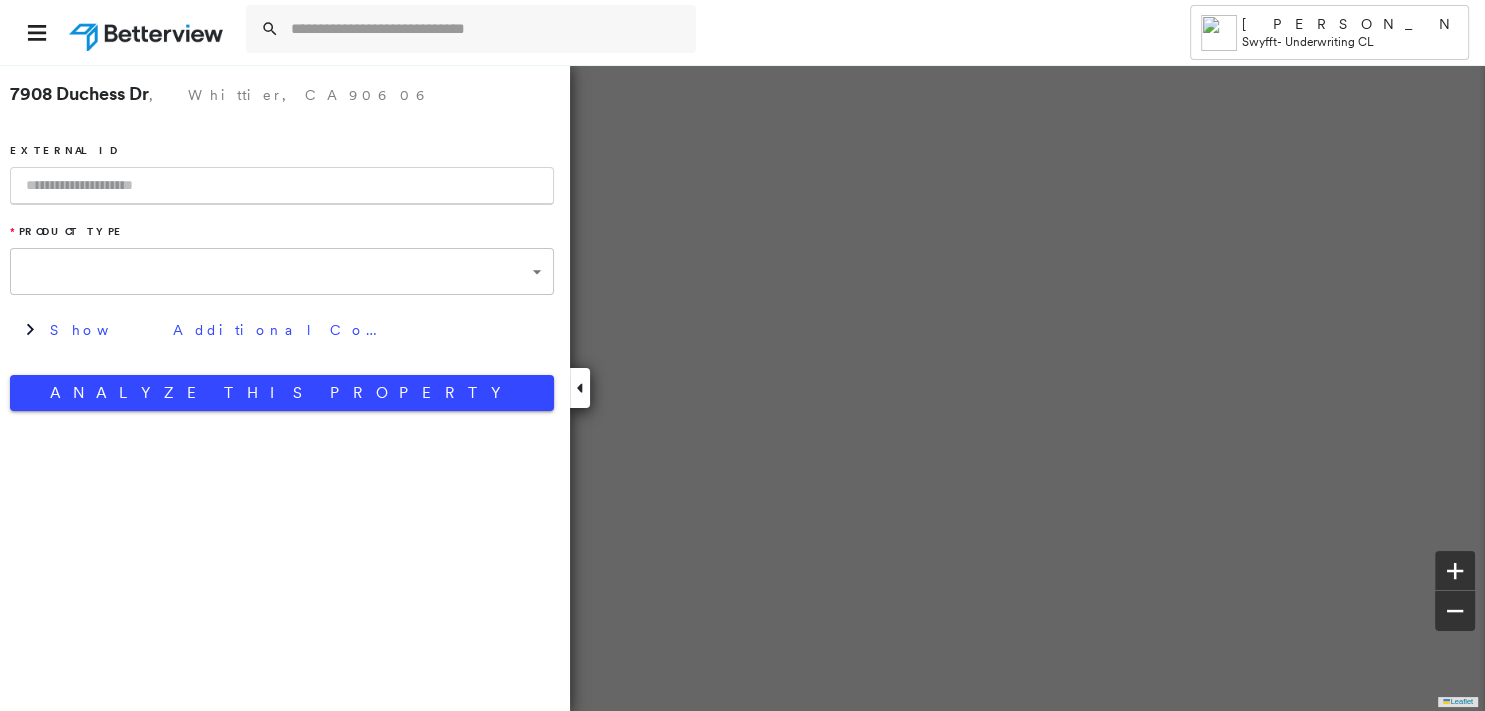 type on "**********" 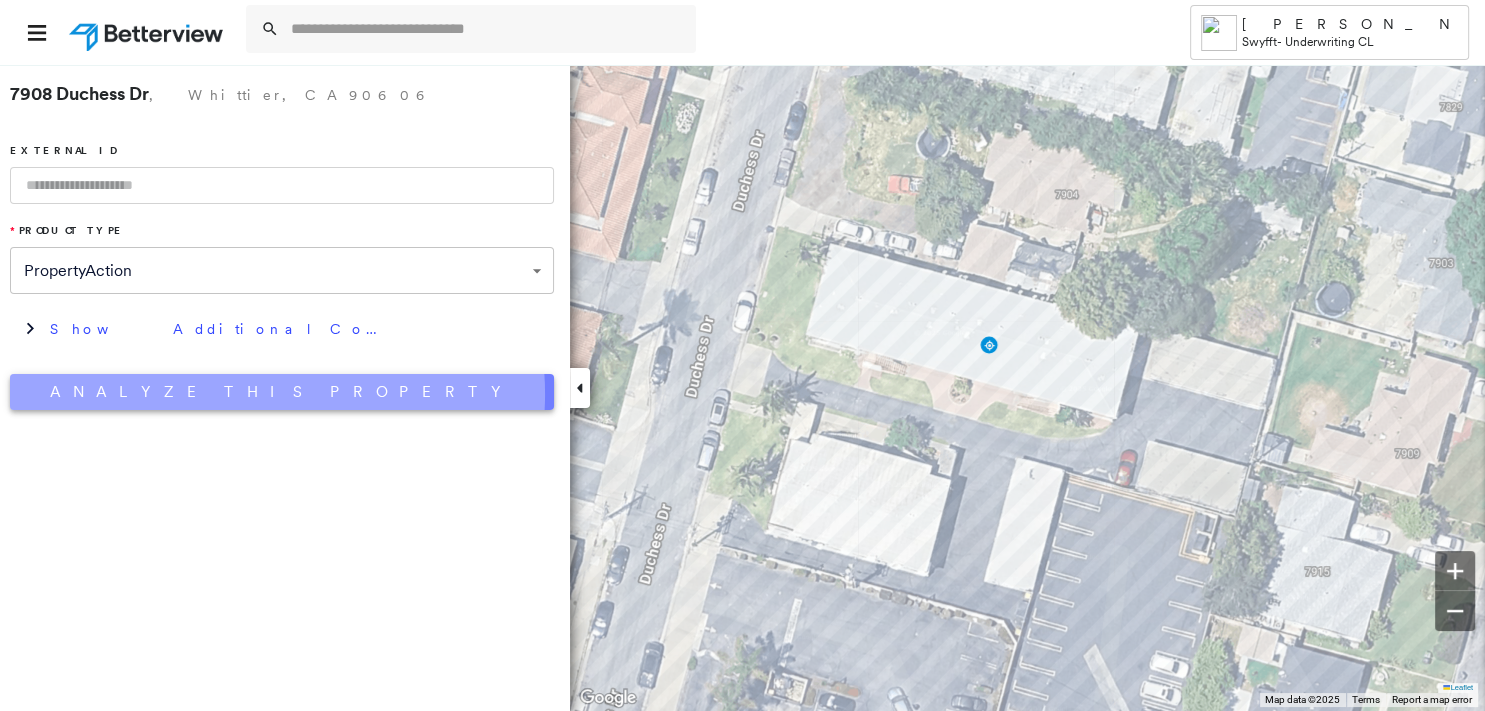 click on "Analyze This Property" at bounding box center (282, 392) 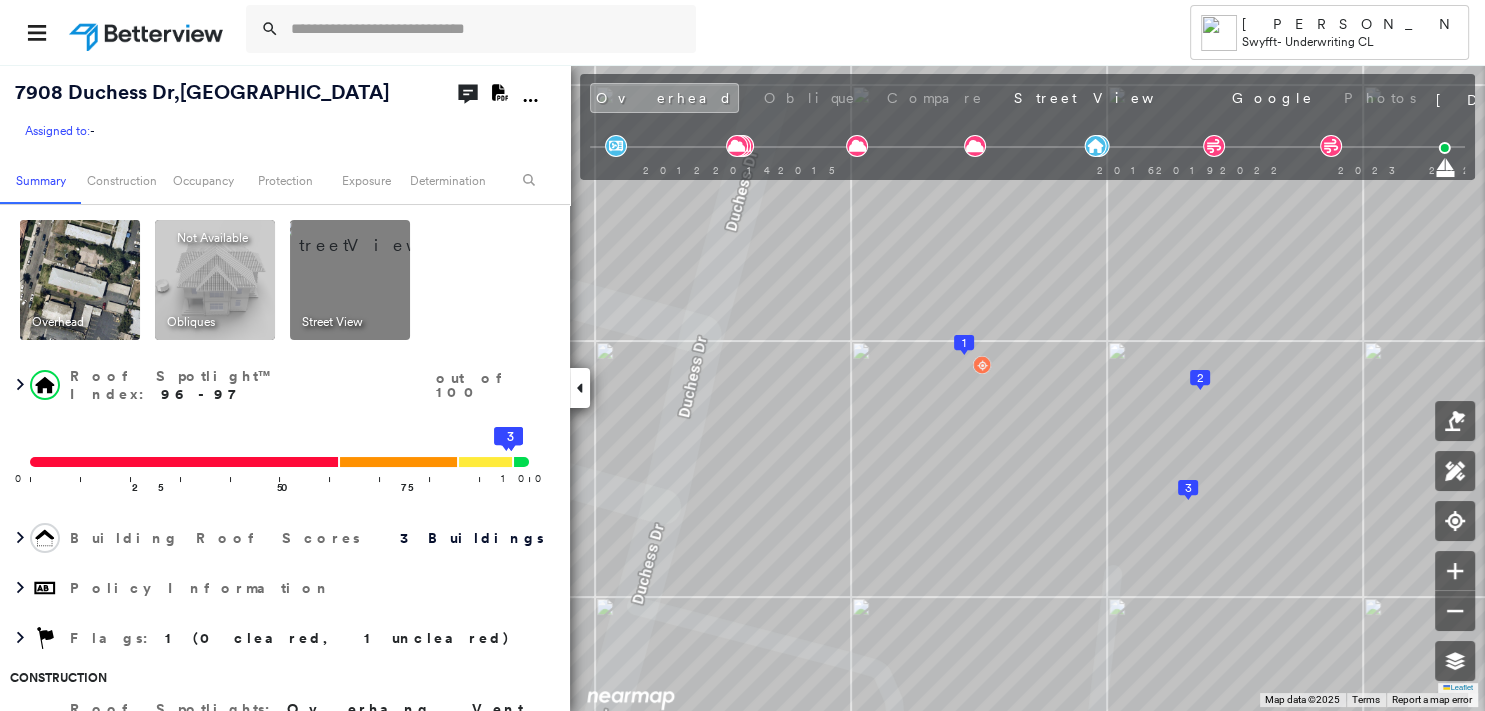 click 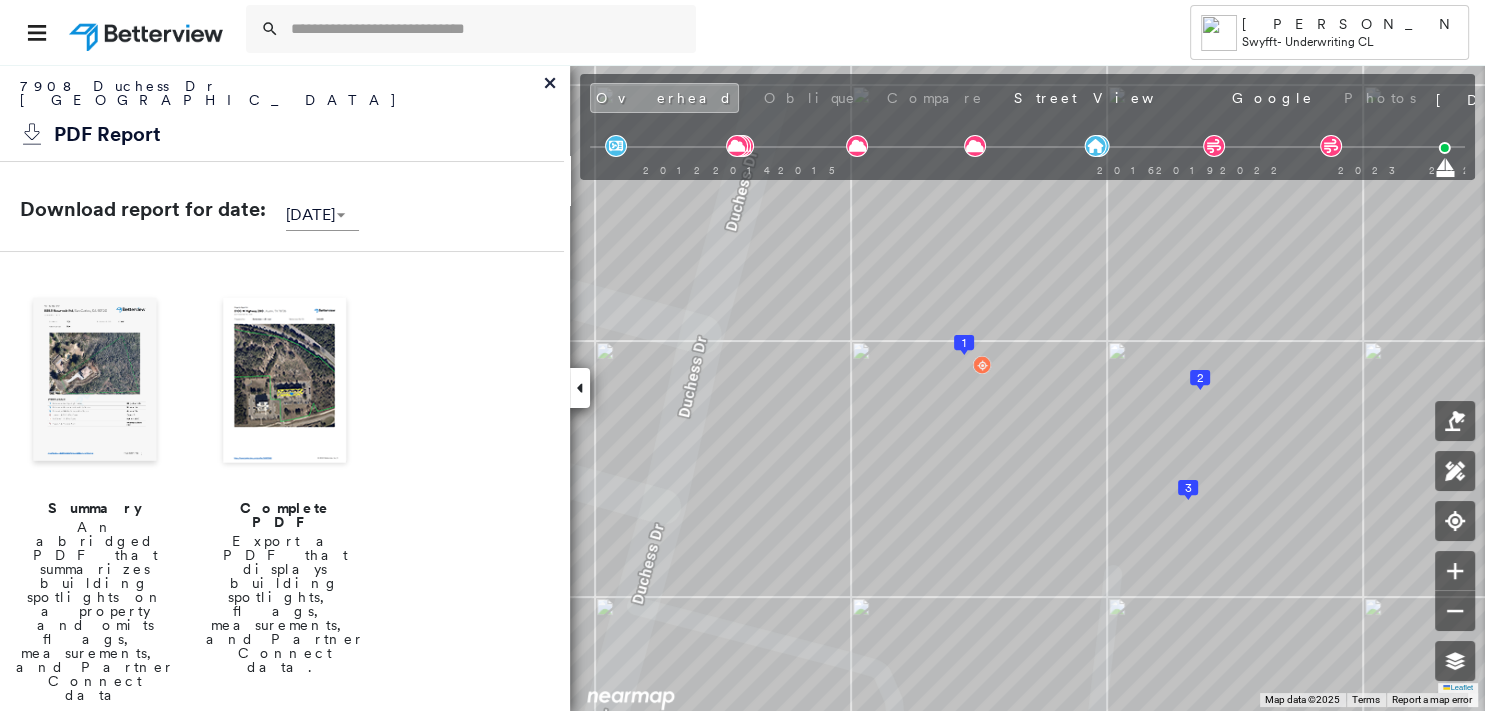 click at bounding box center (95, 382) 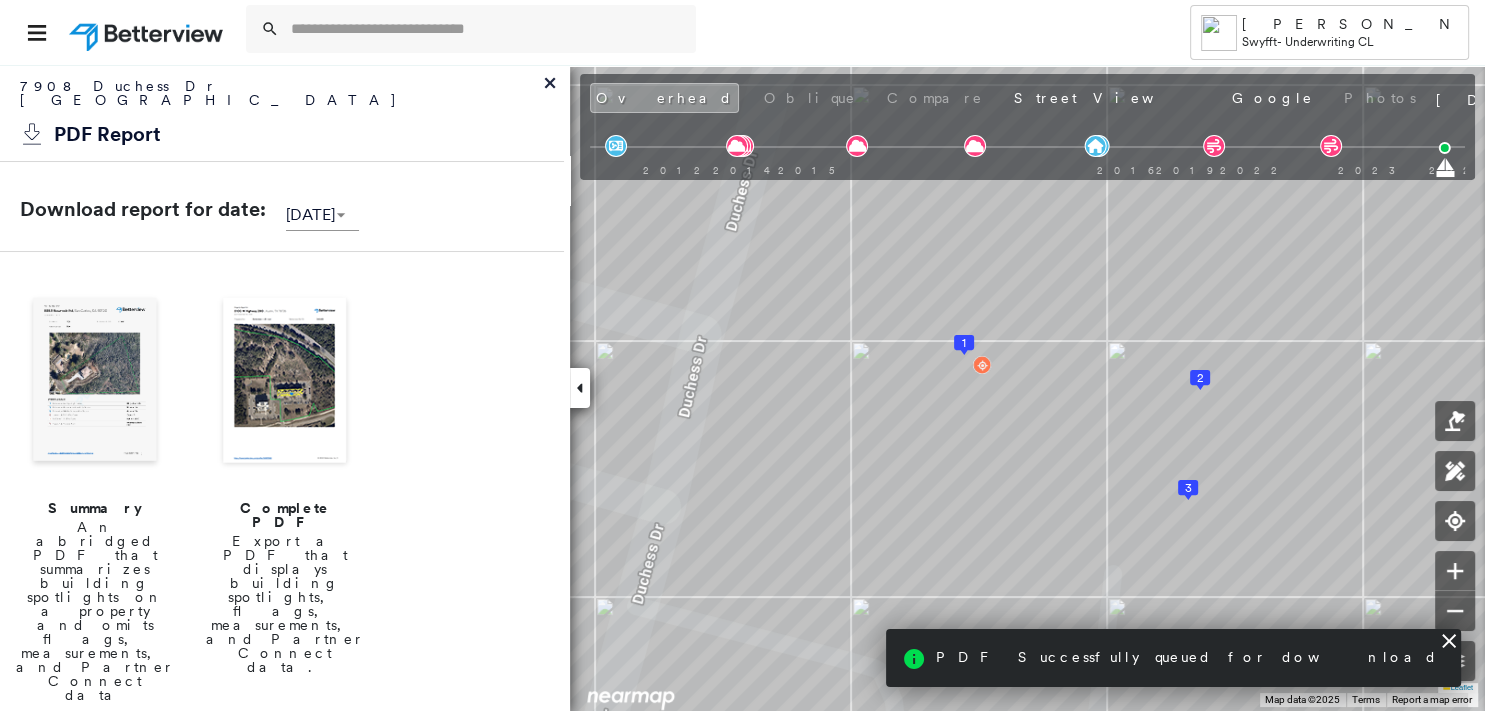 click at bounding box center (95, 382) 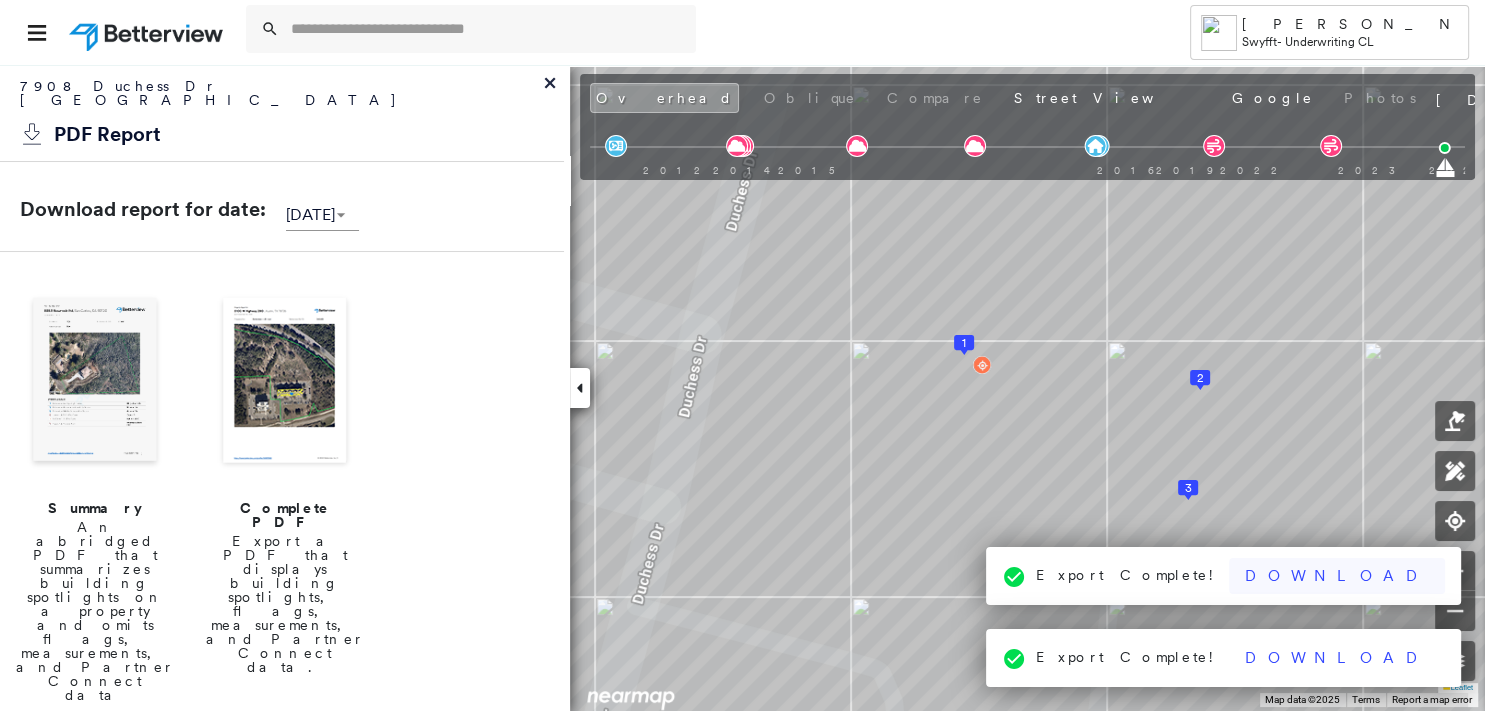 click on "Download" at bounding box center (1337, 576) 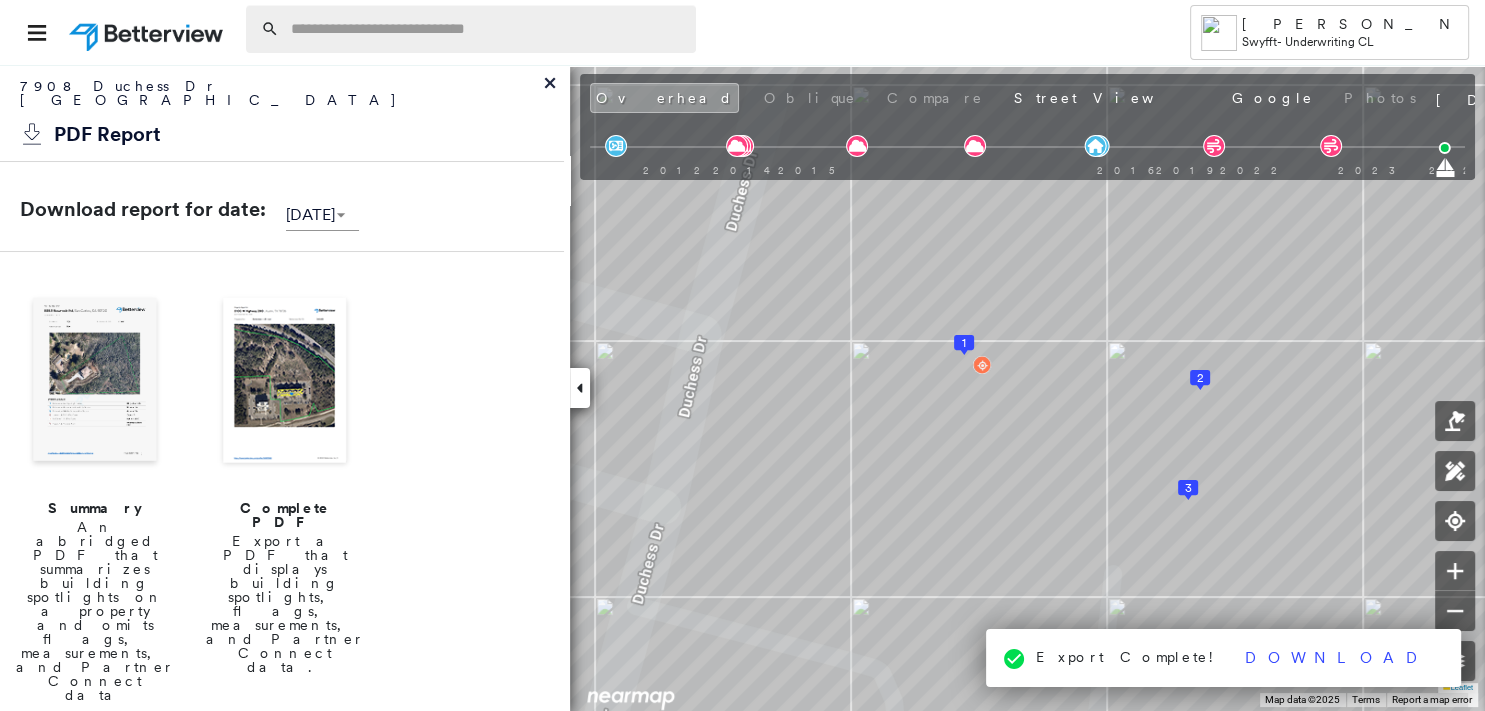click at bounding box center (487, 29) 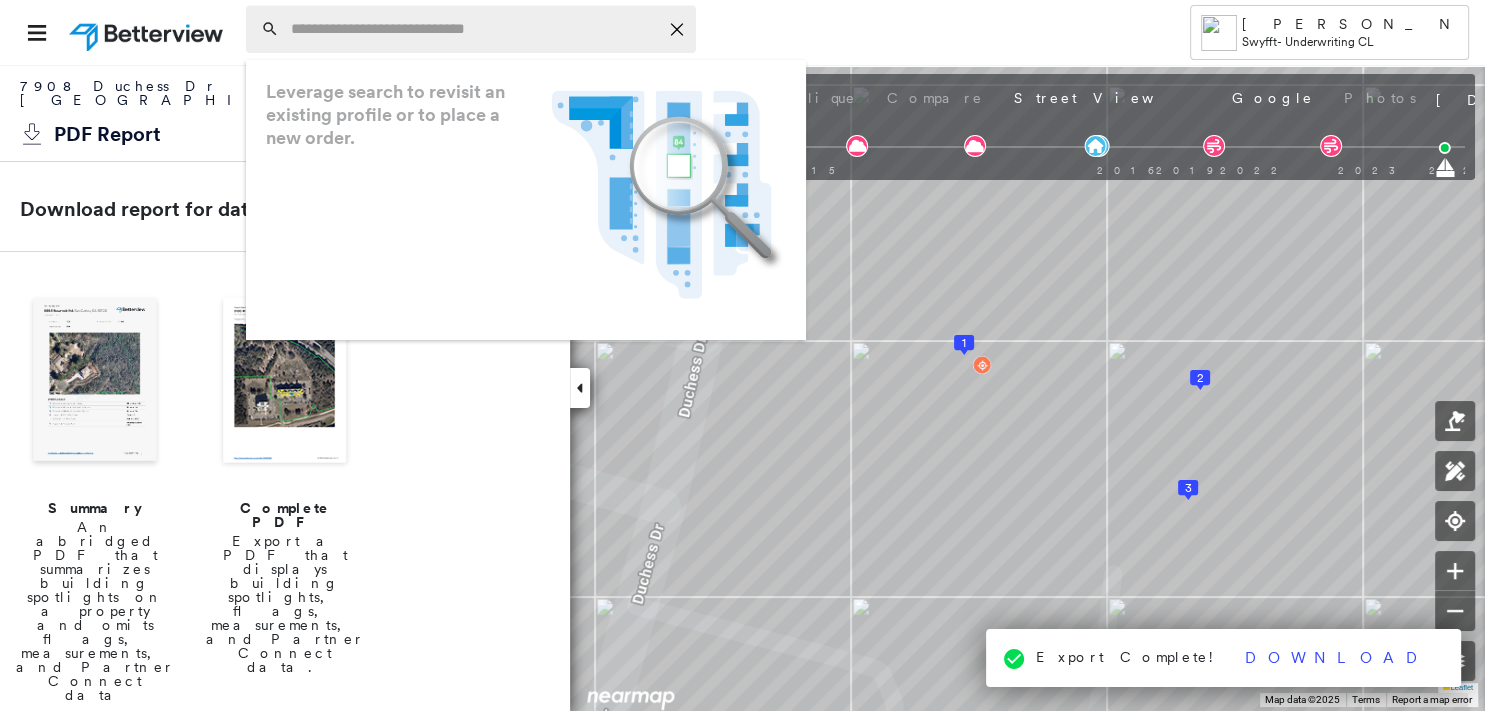 paste on "**********" 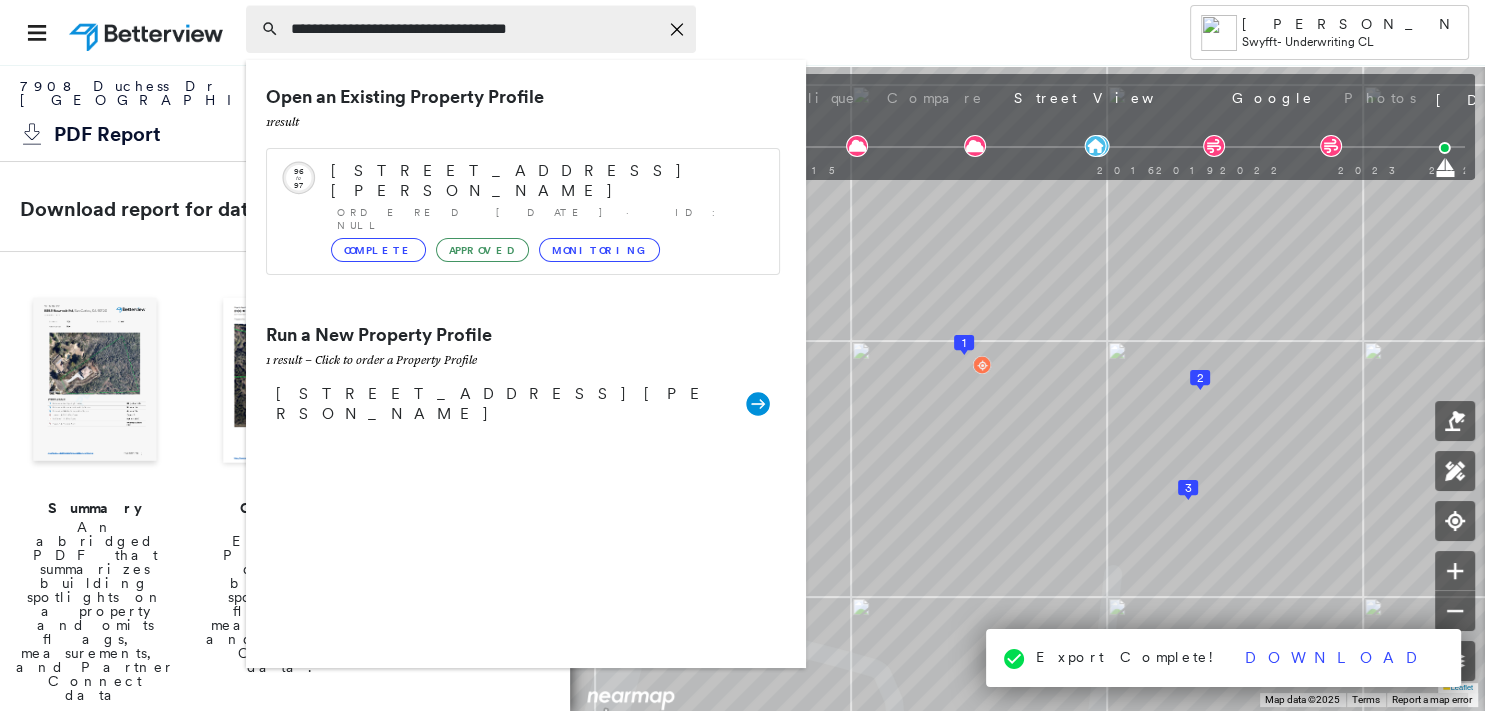 click on "**********" at bounding box center [474, 29] 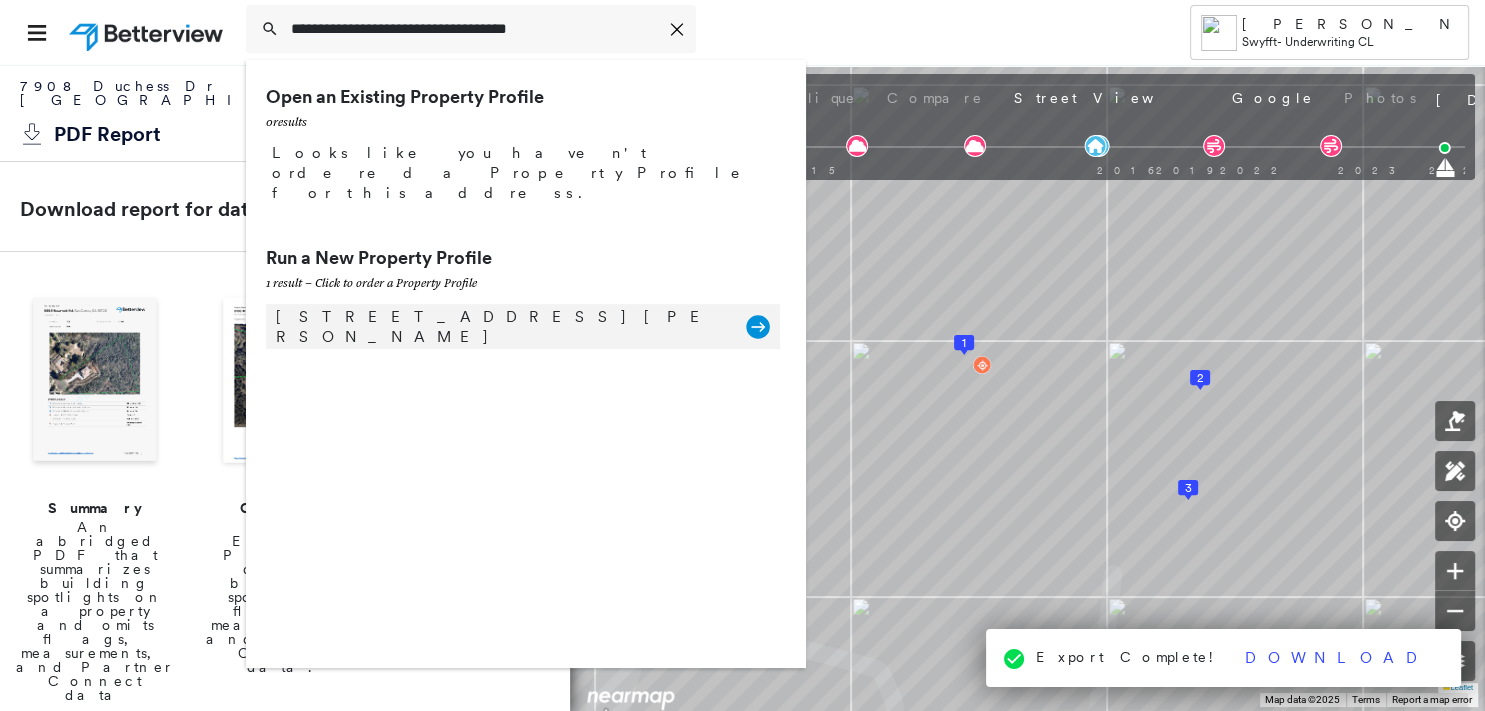 type on "**********" 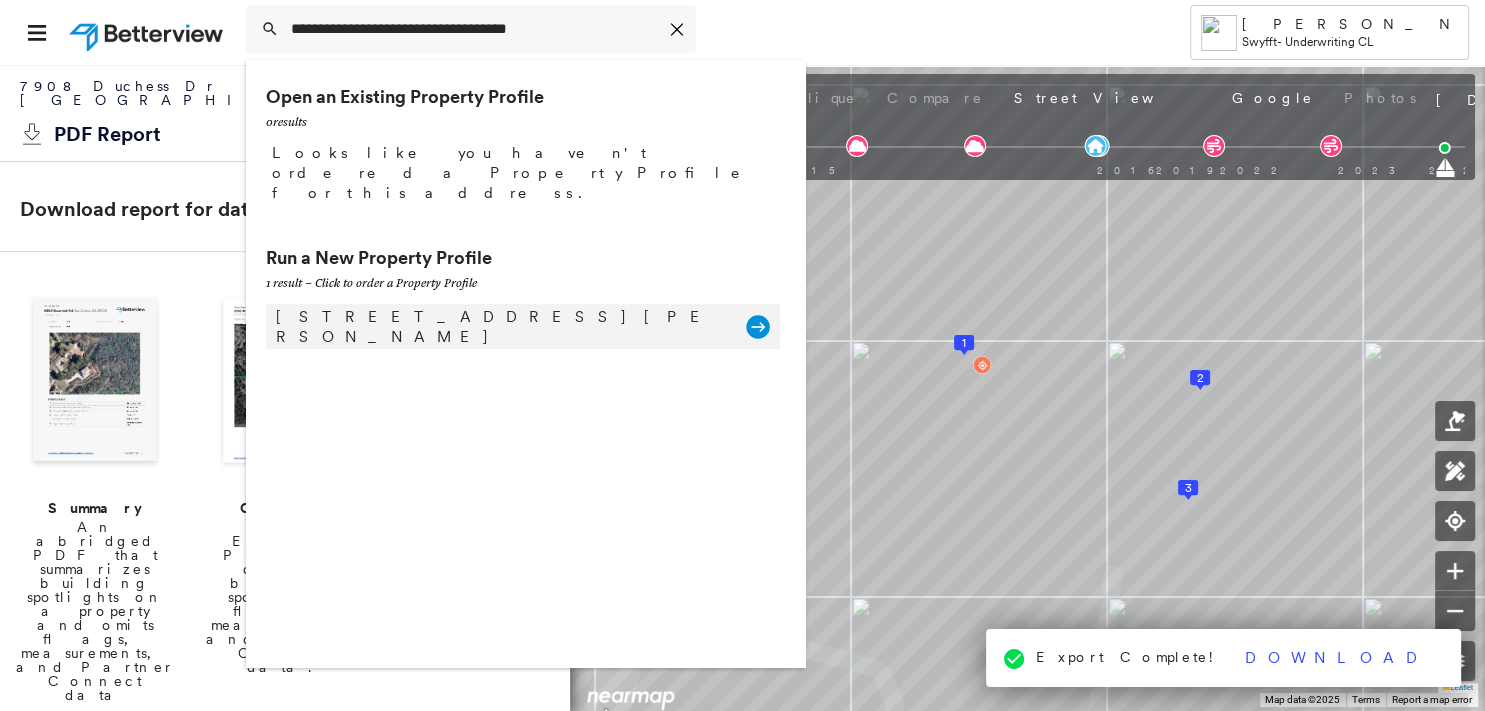 click on "[STREET_ADDRESS][PERSON_NAME] Group Created with Sketch." at bounding box center (523, 326) 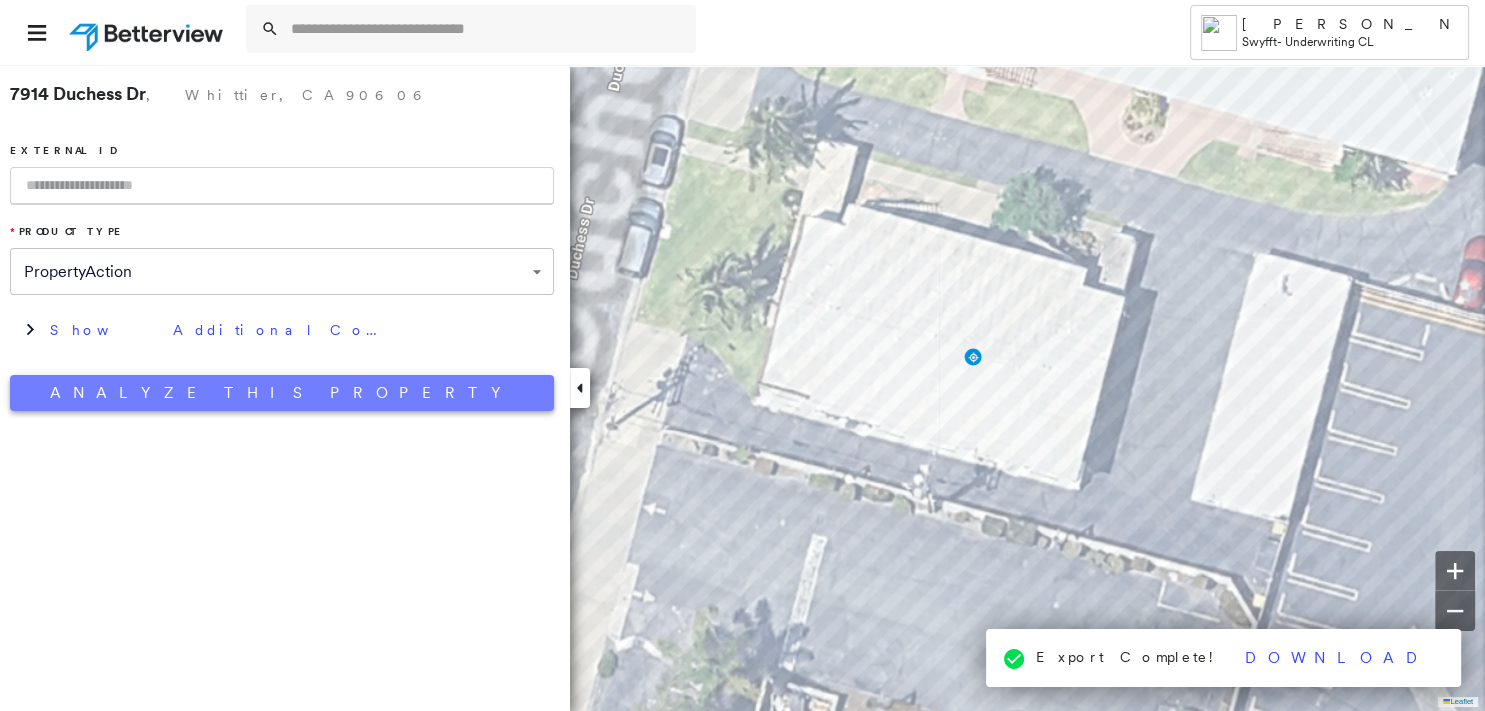 click on "Analyze This Property" at bounding box center [282, 393] 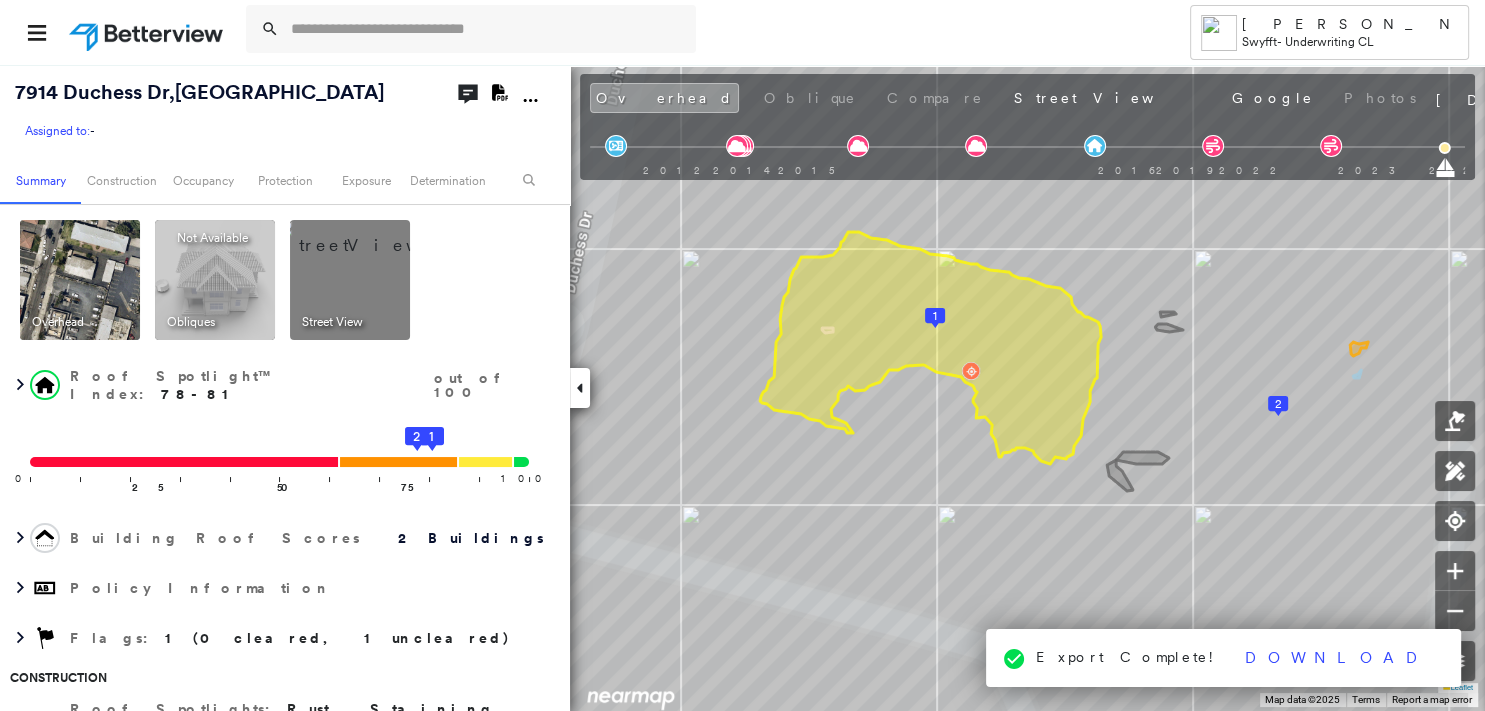 click 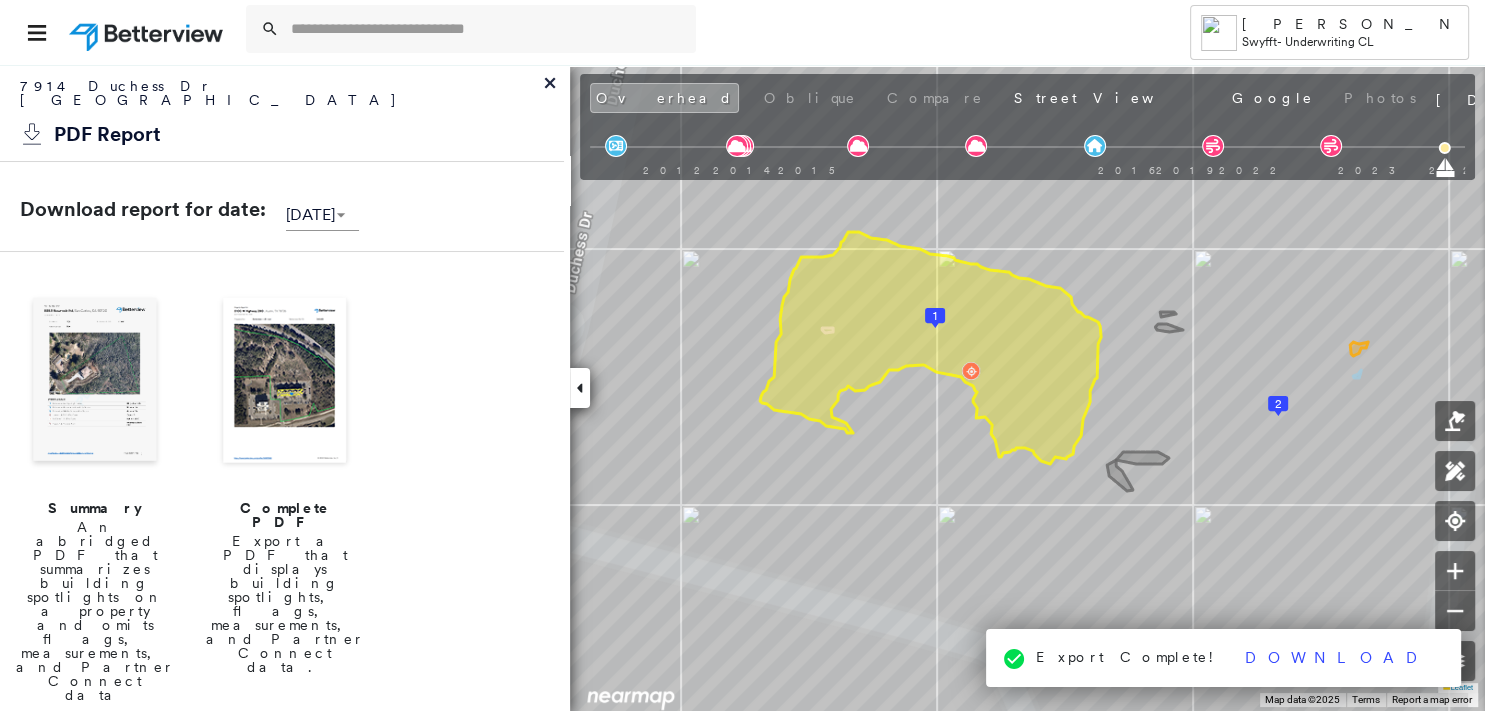 click at bounding box center [95, 382] 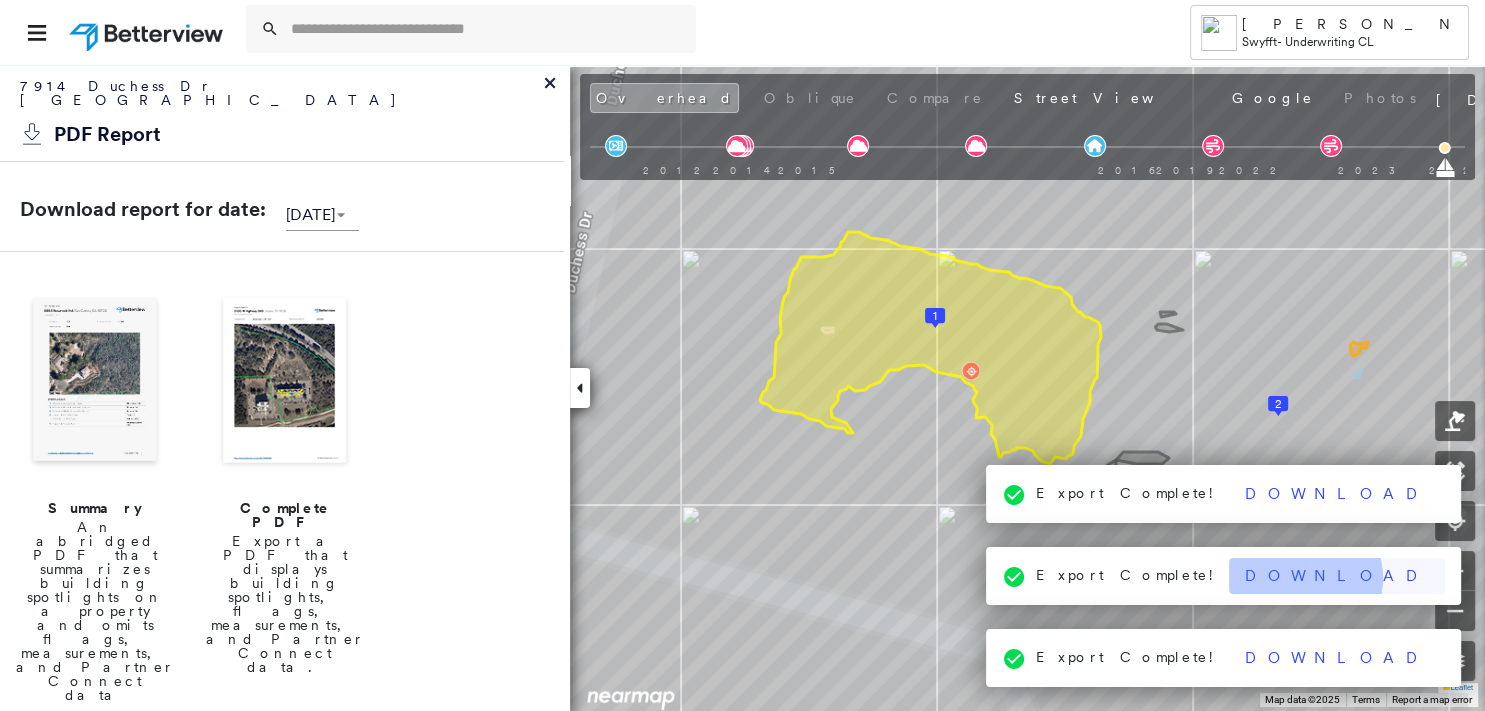 click on "Download" at bounding box center [1337, 576] 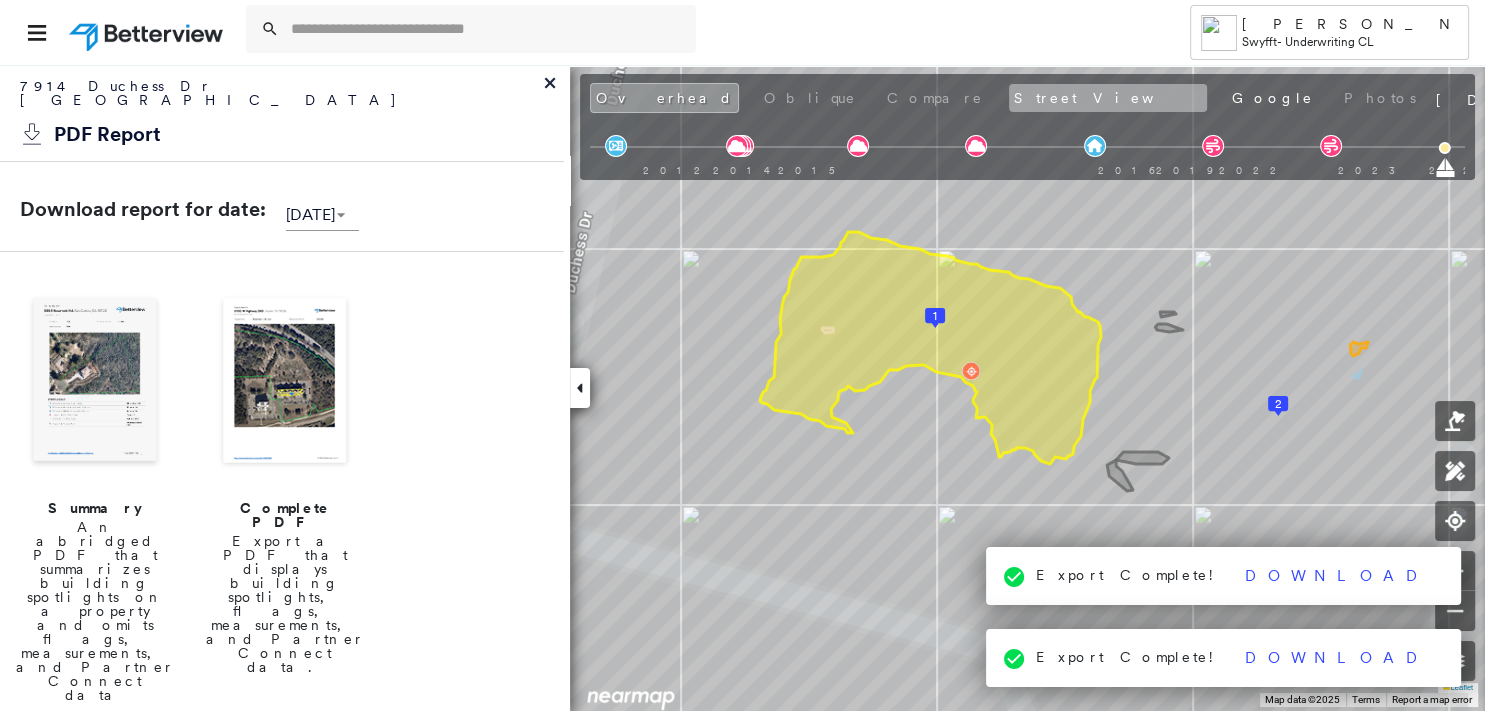 click on "Street View" at bounding box center [1108, 98] 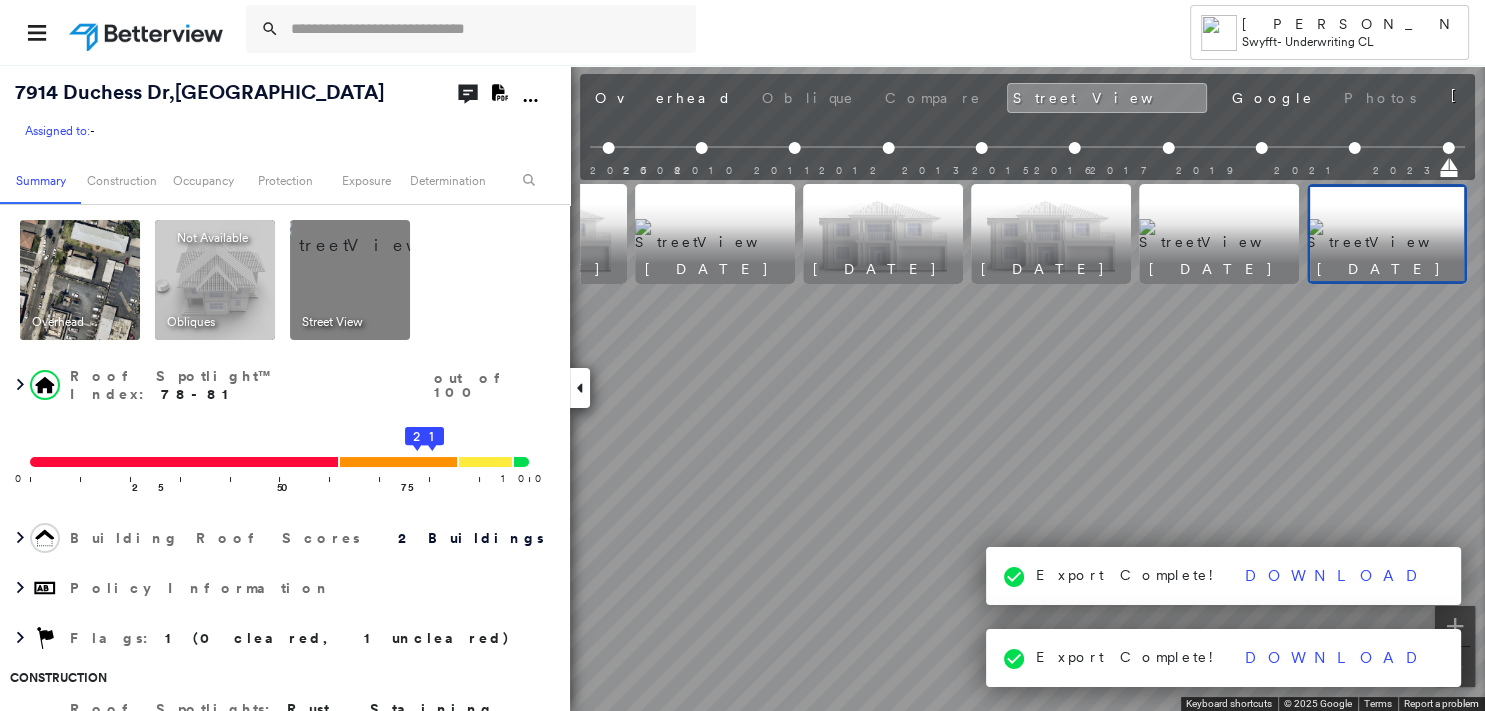 scroll, scrollTop: 0, scrollLeft: 802, axis: horizontal 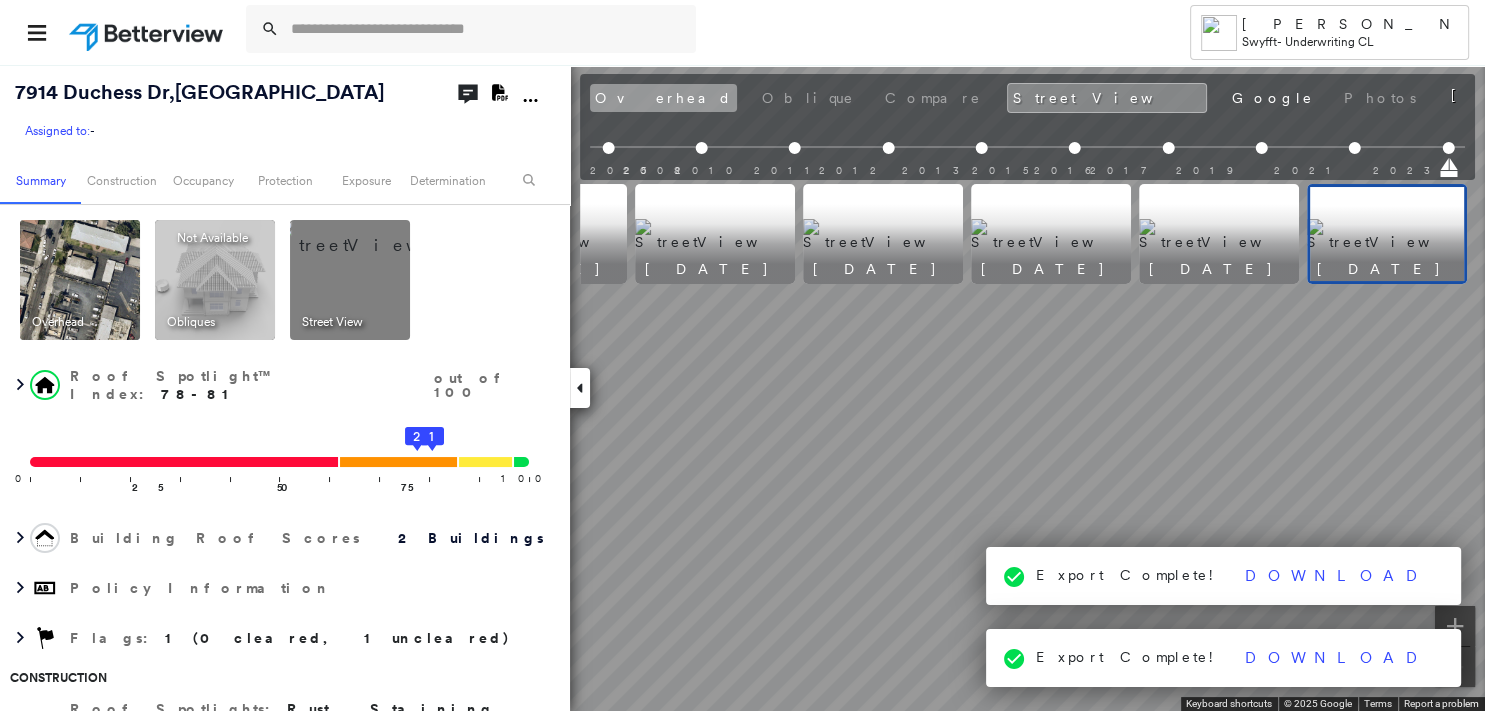 click on "Overhead" at bounding box center [663, 98] 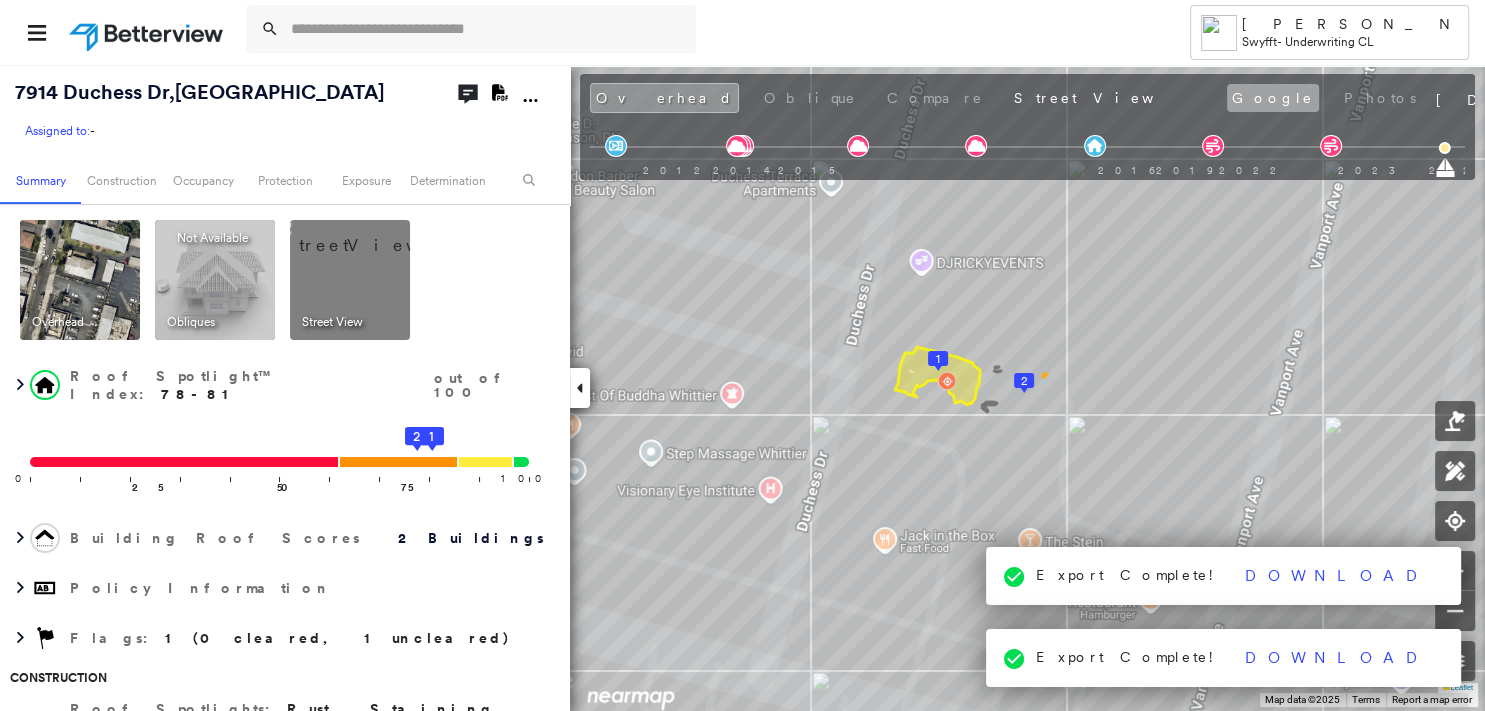 click on "Google" at bounding box center (1273, 98) 